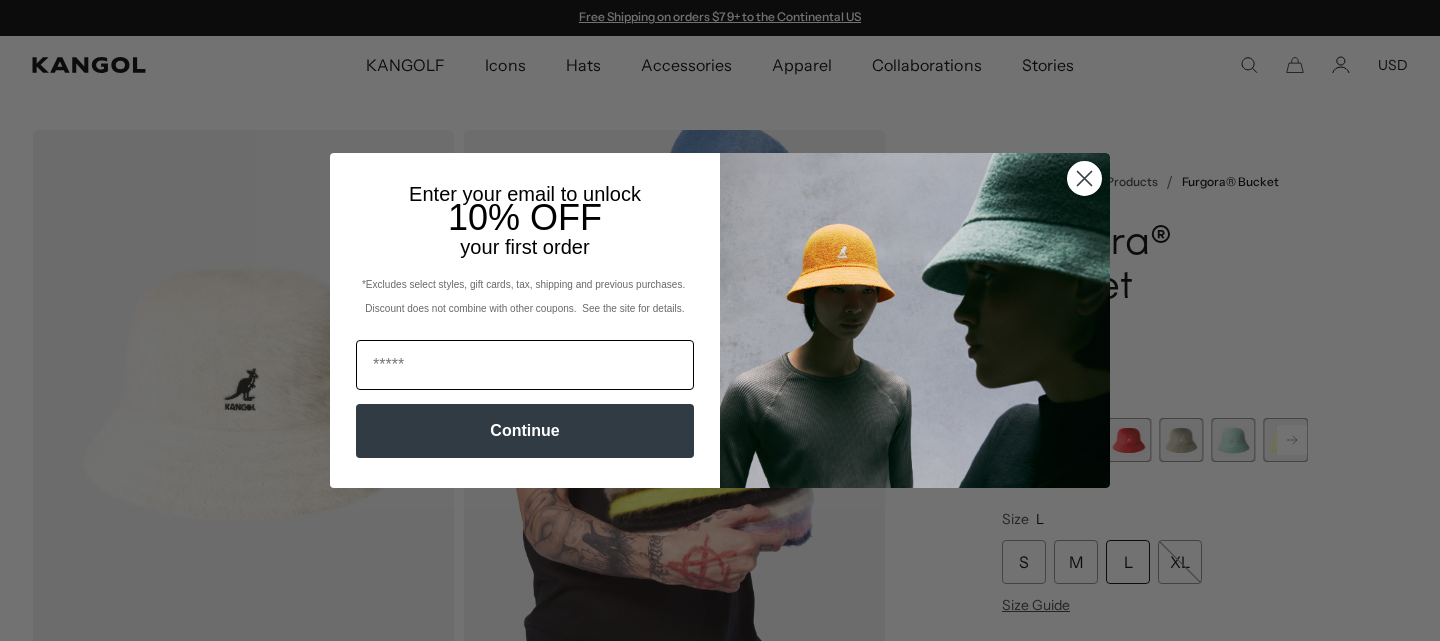 scroll, scrollTop: 0, scrollLeft: 0, axis: both 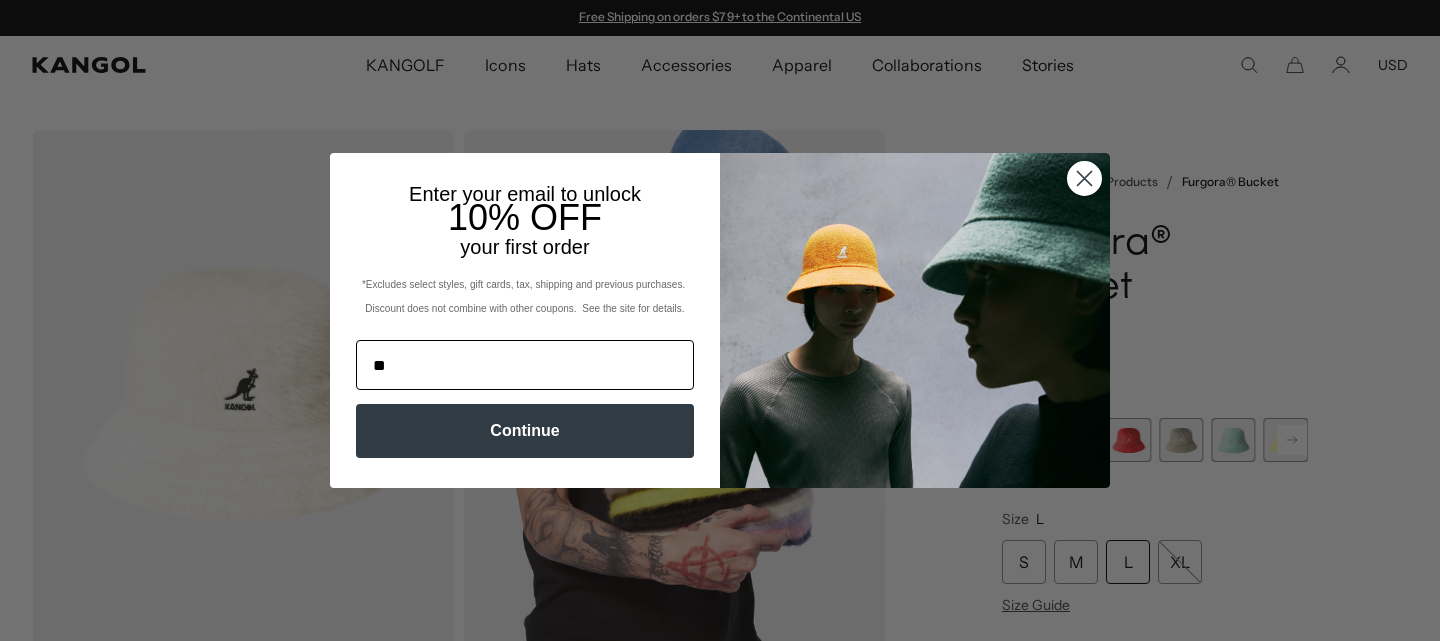 type on "**********" 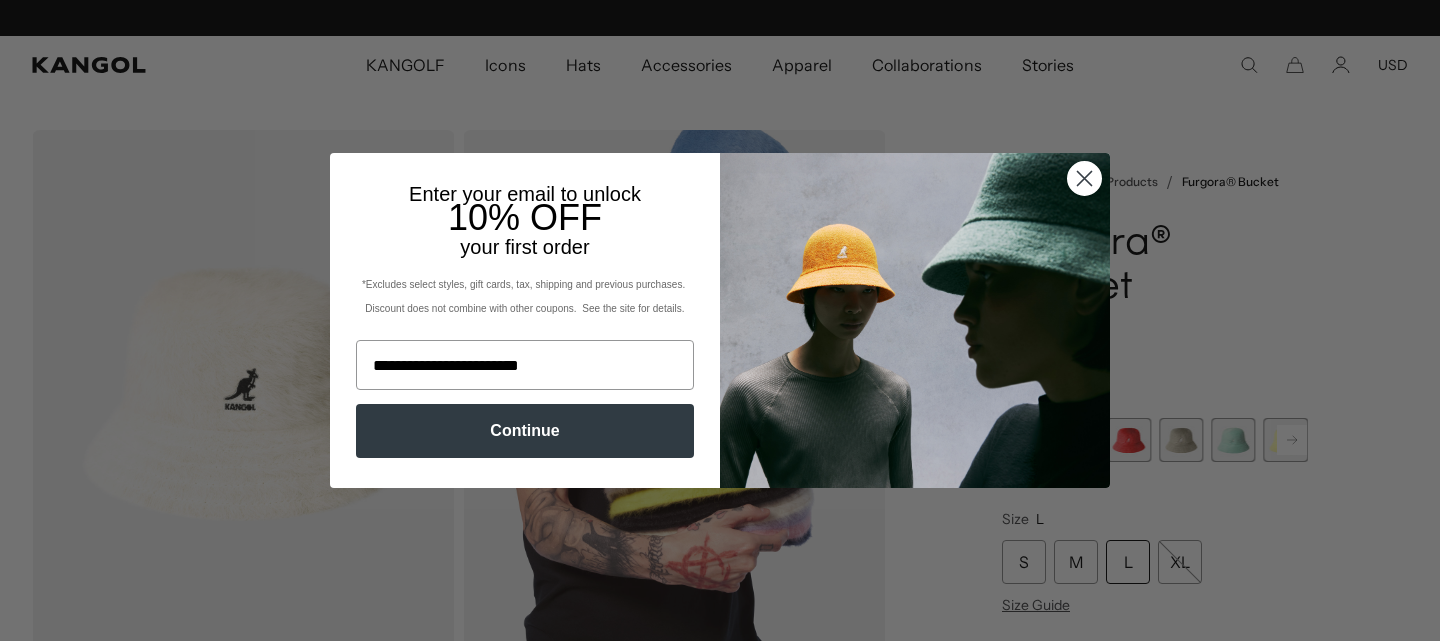 scroll, scrollTop: 0, scrollLeft: 411, axis: horizontal 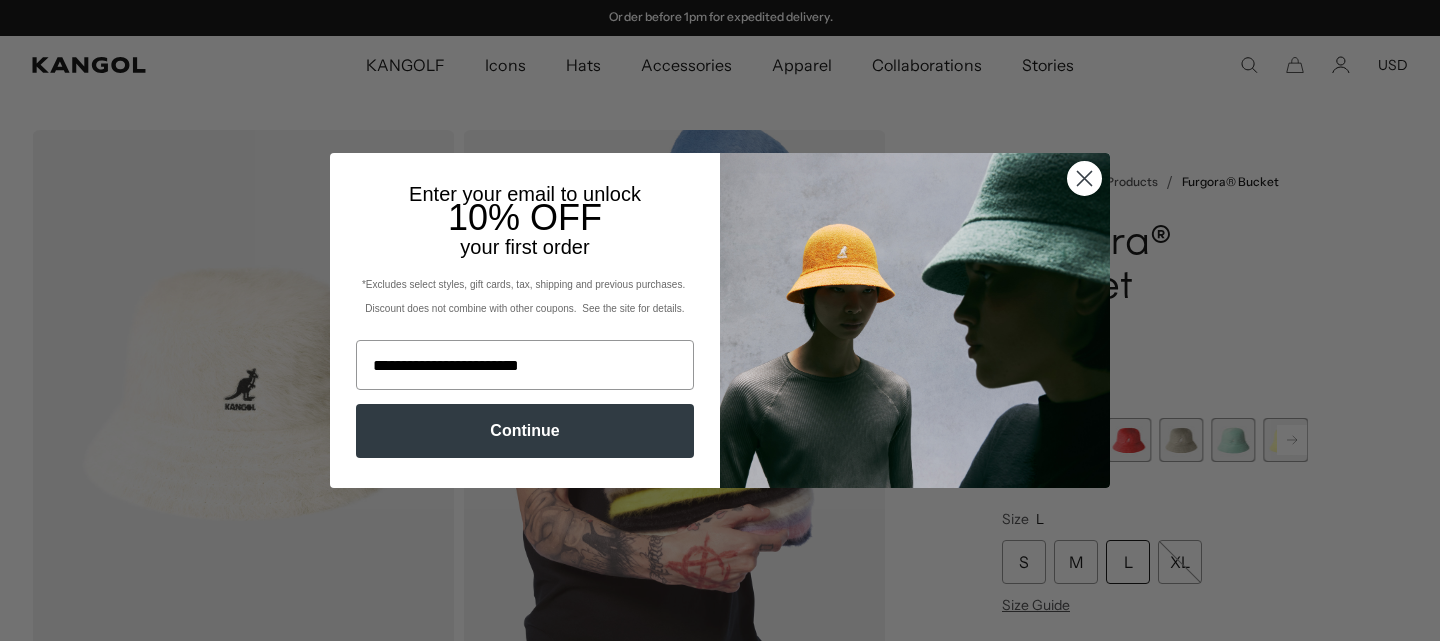 click on "Continue" at bounding box center (525, 431) 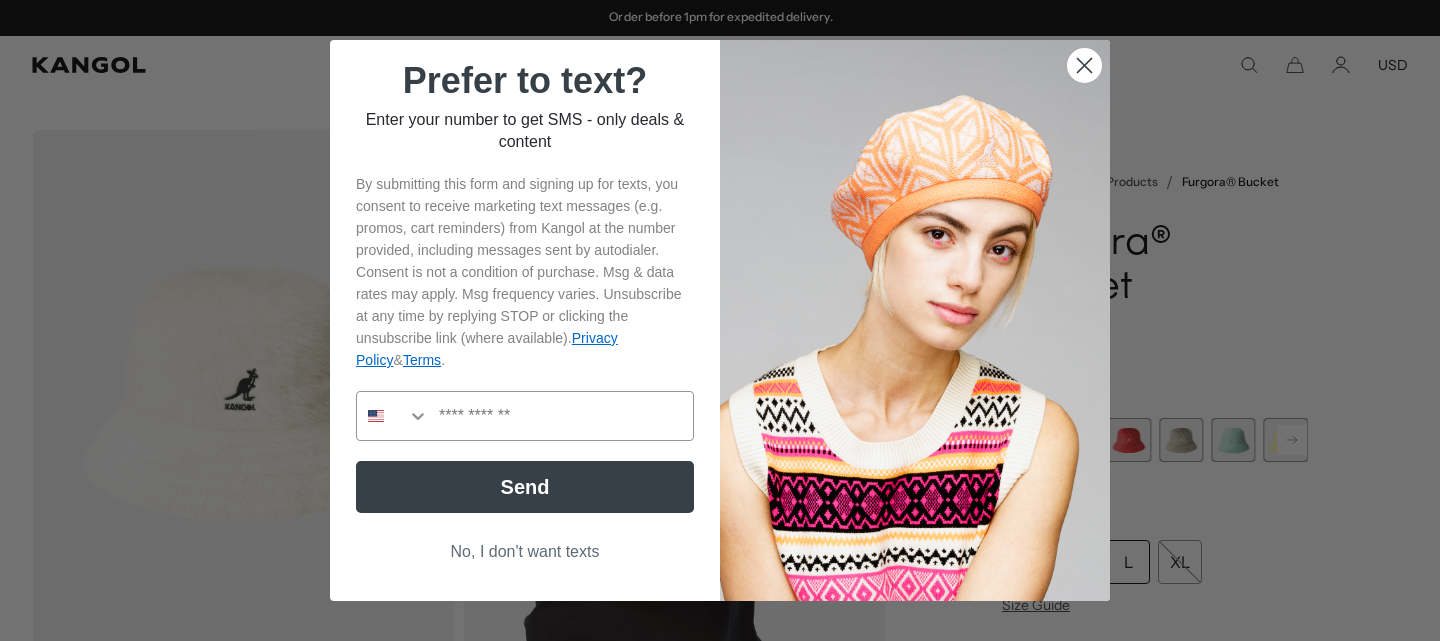 scroll, scrollTop: 0, scrollLeft: 0, axis: both 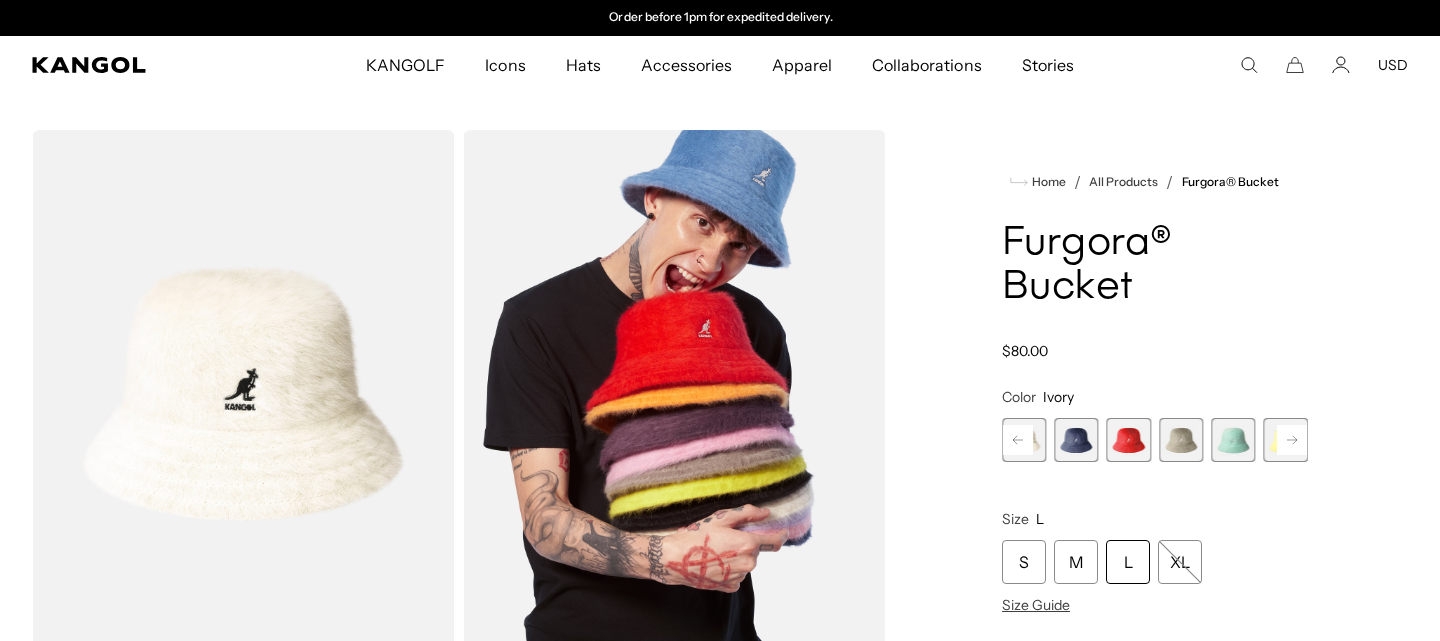 click on "L" at bounding box center [1128, 562] 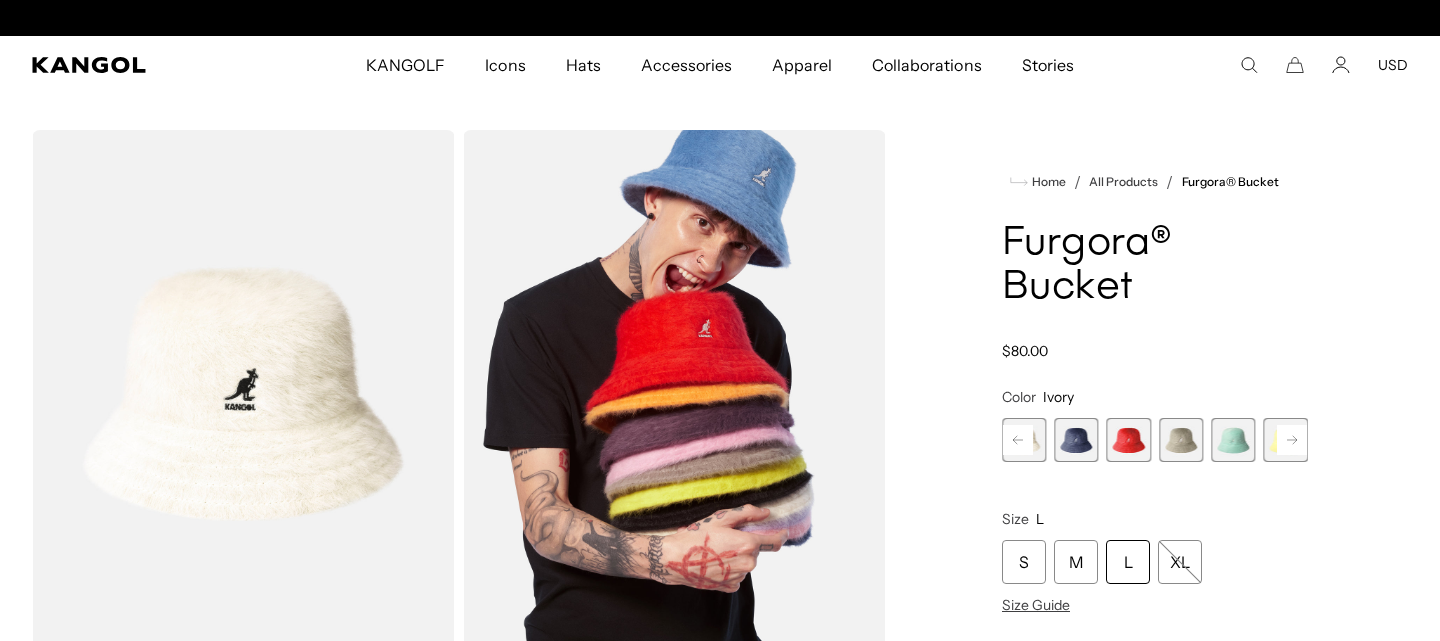 scroll, scrollTop: 0, scrollLeft: 0, axis: both 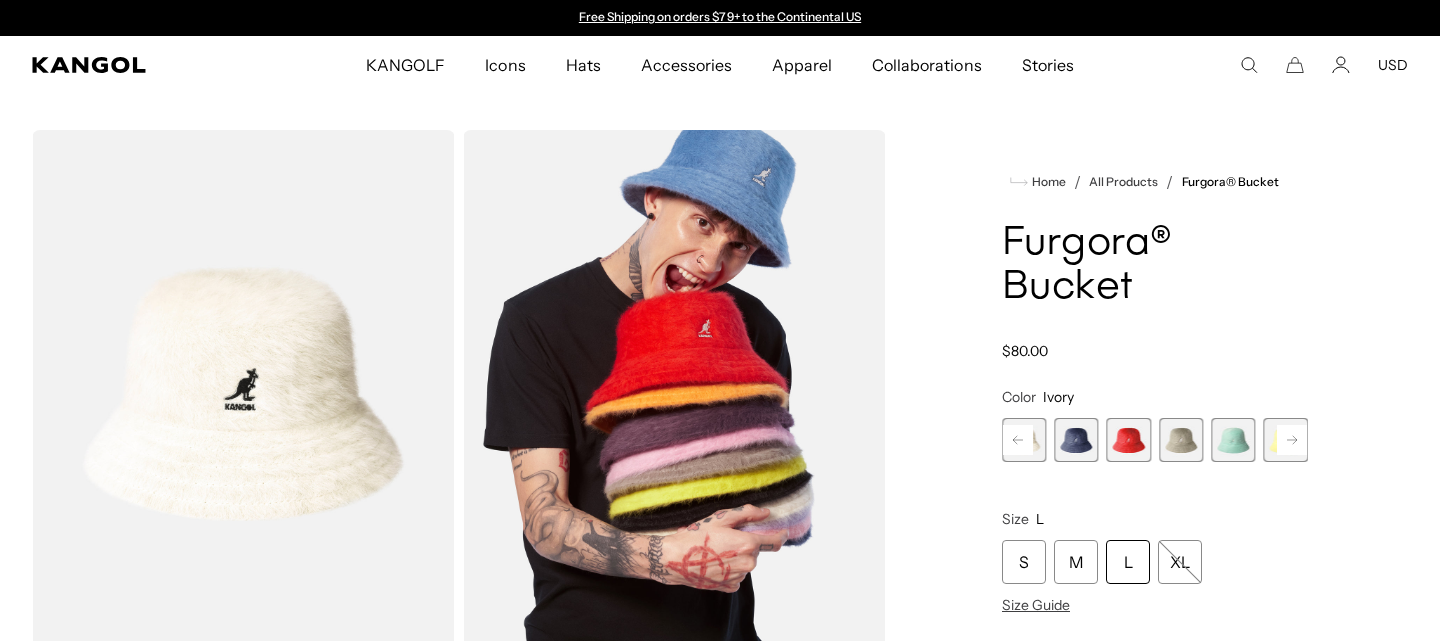 click on "L" at bounding box center [1128, 562] 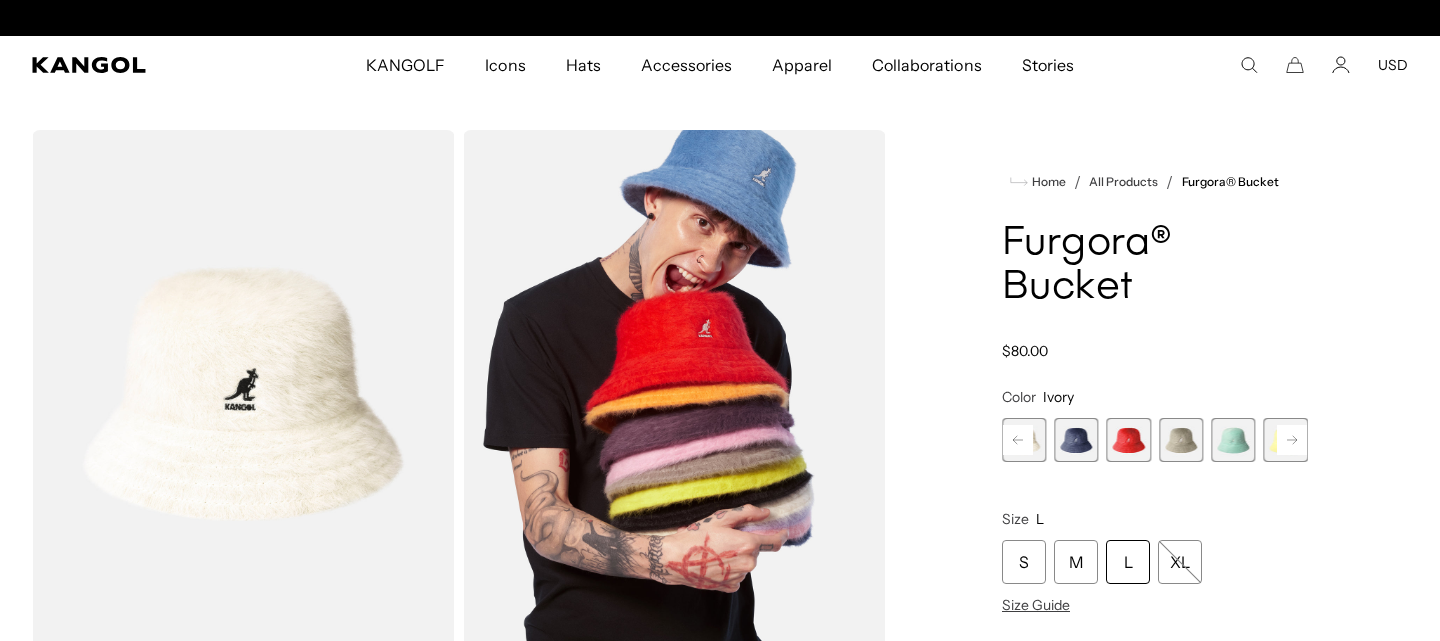 scroll, scrollTop: 0, scrollLeft: 411, axis: horizontal 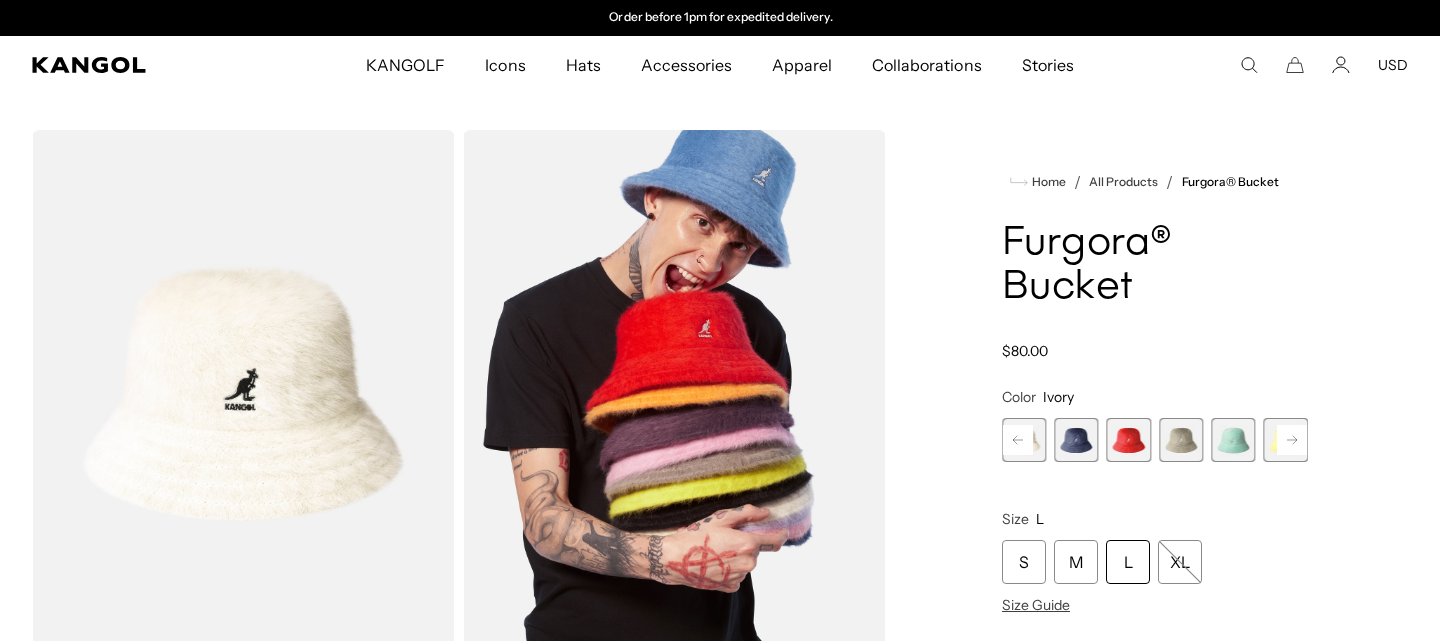 click on "L" at bounding box center [1128, 562] 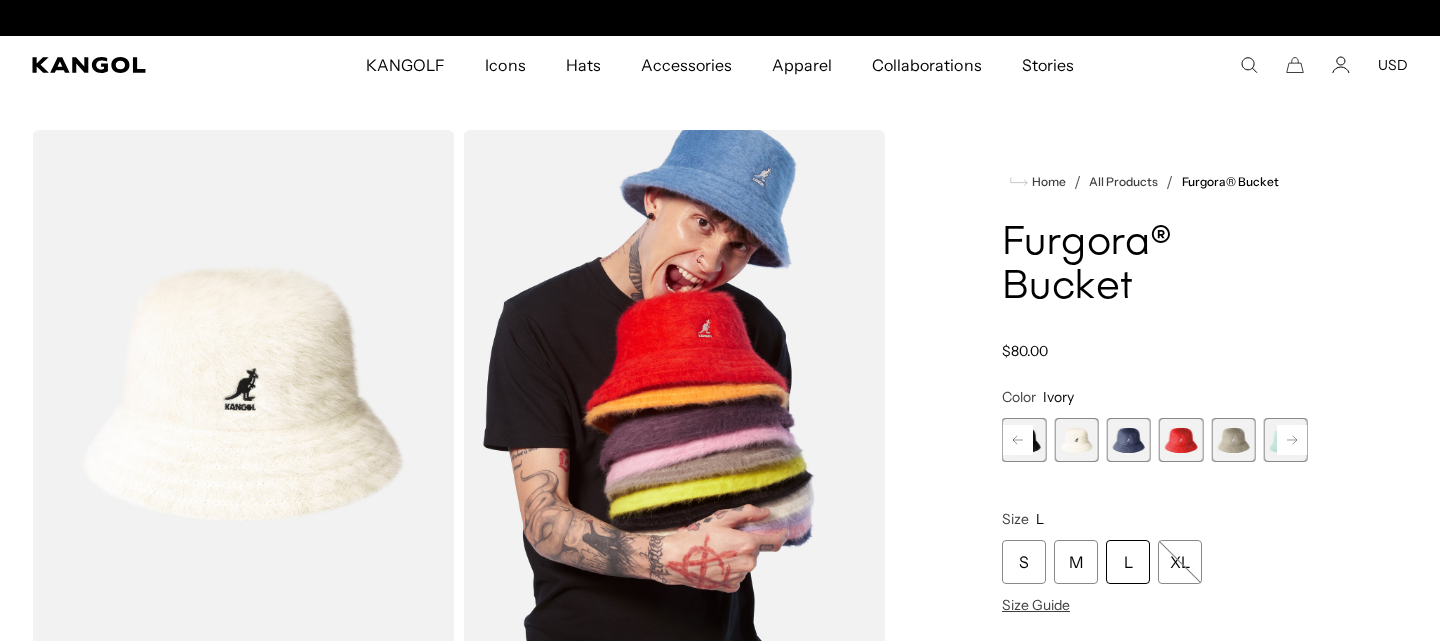 scroll, scrollTop: 0, scrollLeft: 0, axis: both 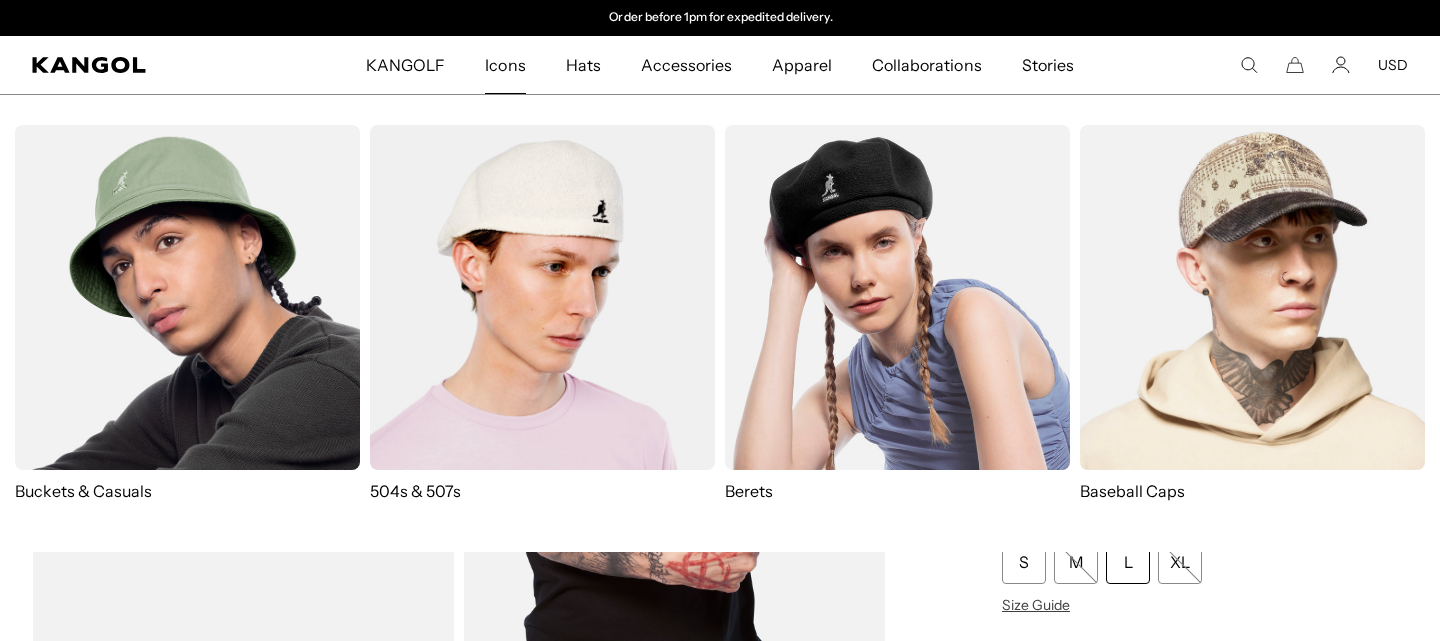 click on "Icons" at bounding box center (505, 65) 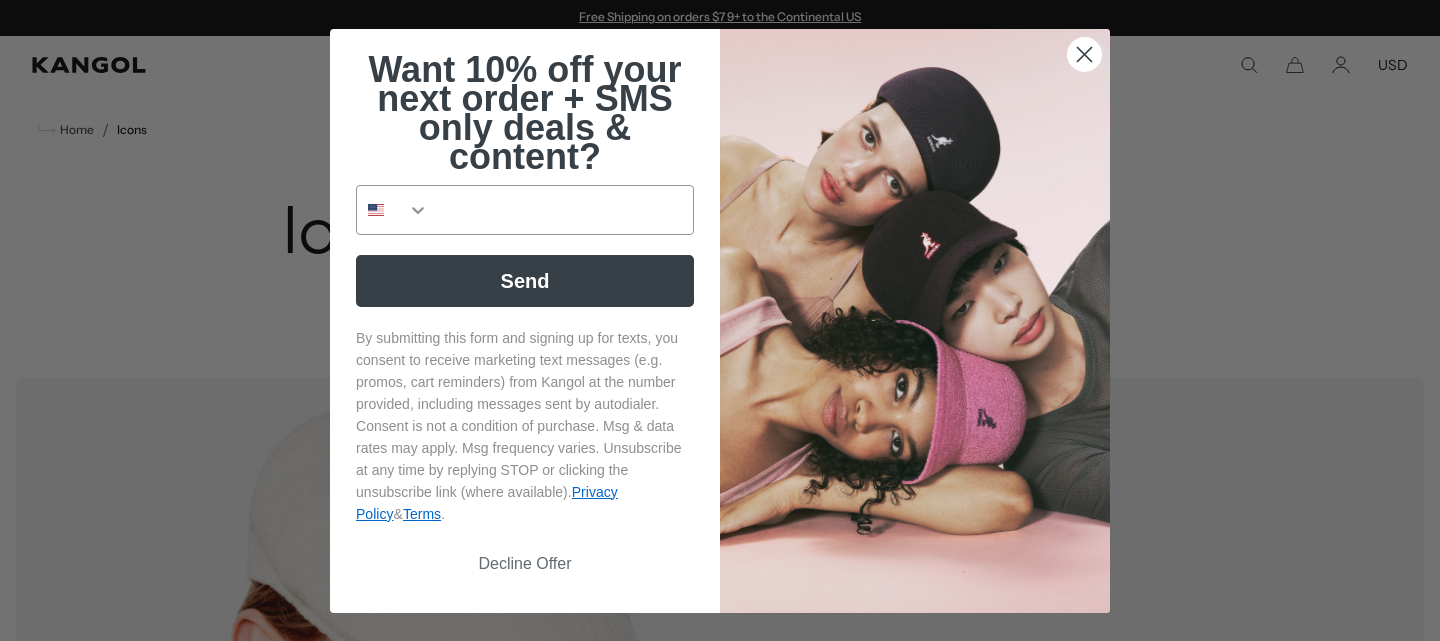 scroll, scrollTop: 0, scrollLeft: 0, axis: both 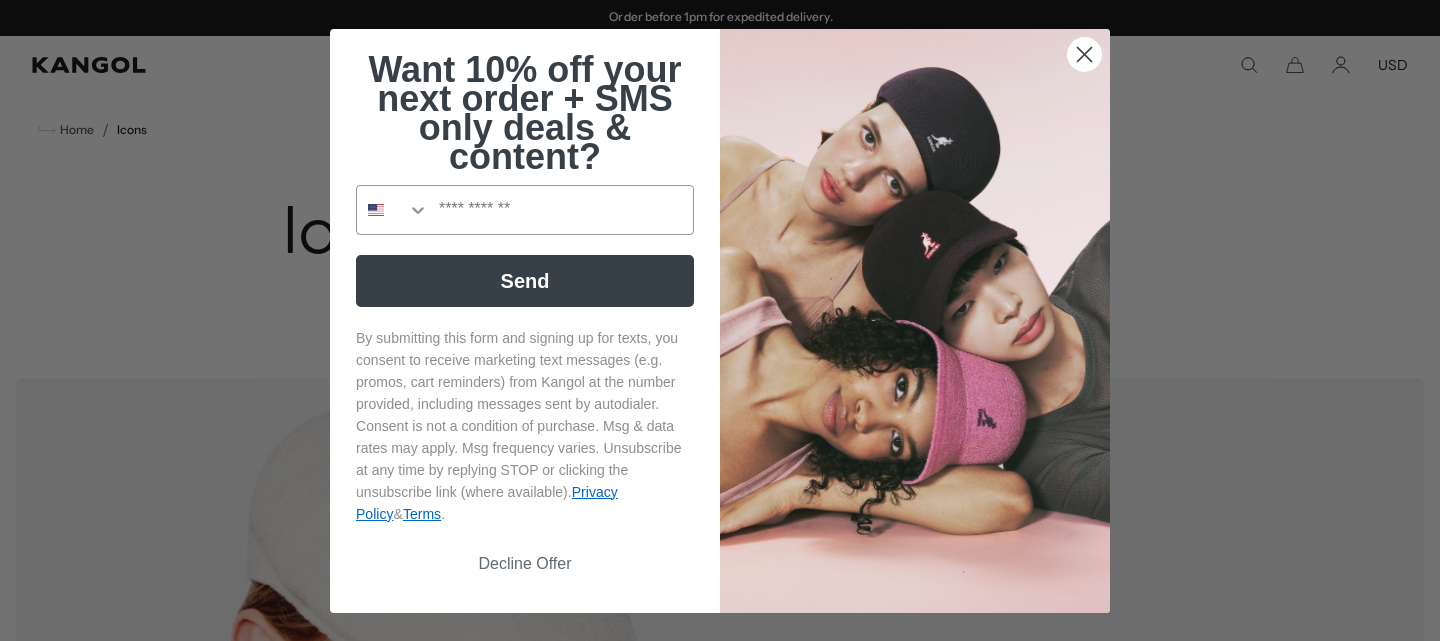 click 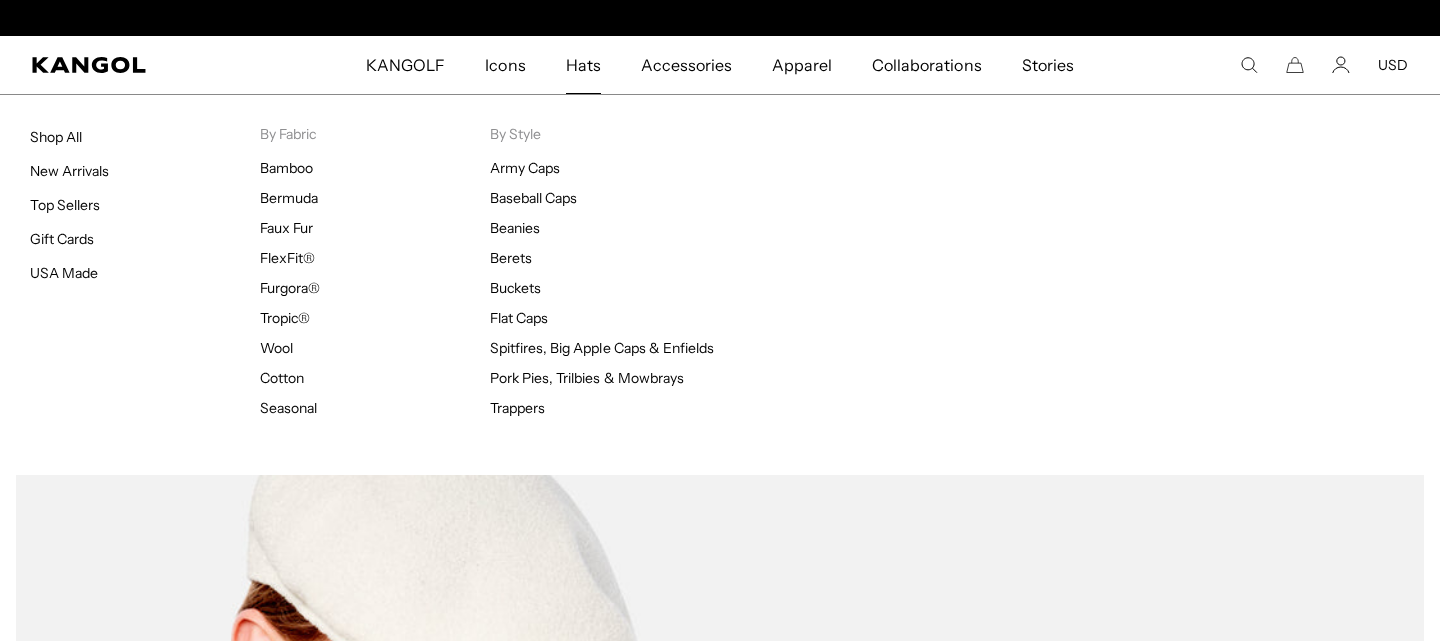 scroll, scrollTop: 0, scrollLeft: 0, axis: both 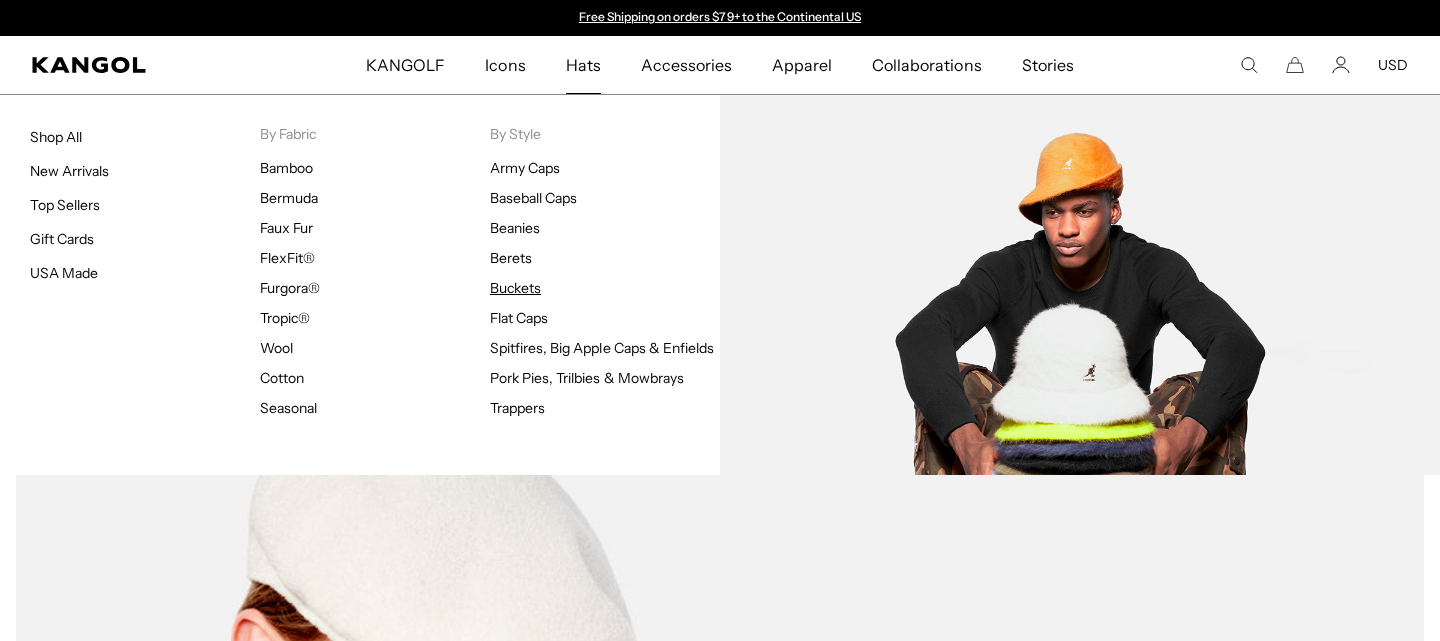 click on "Buckets" at bounding box center [515, 288] 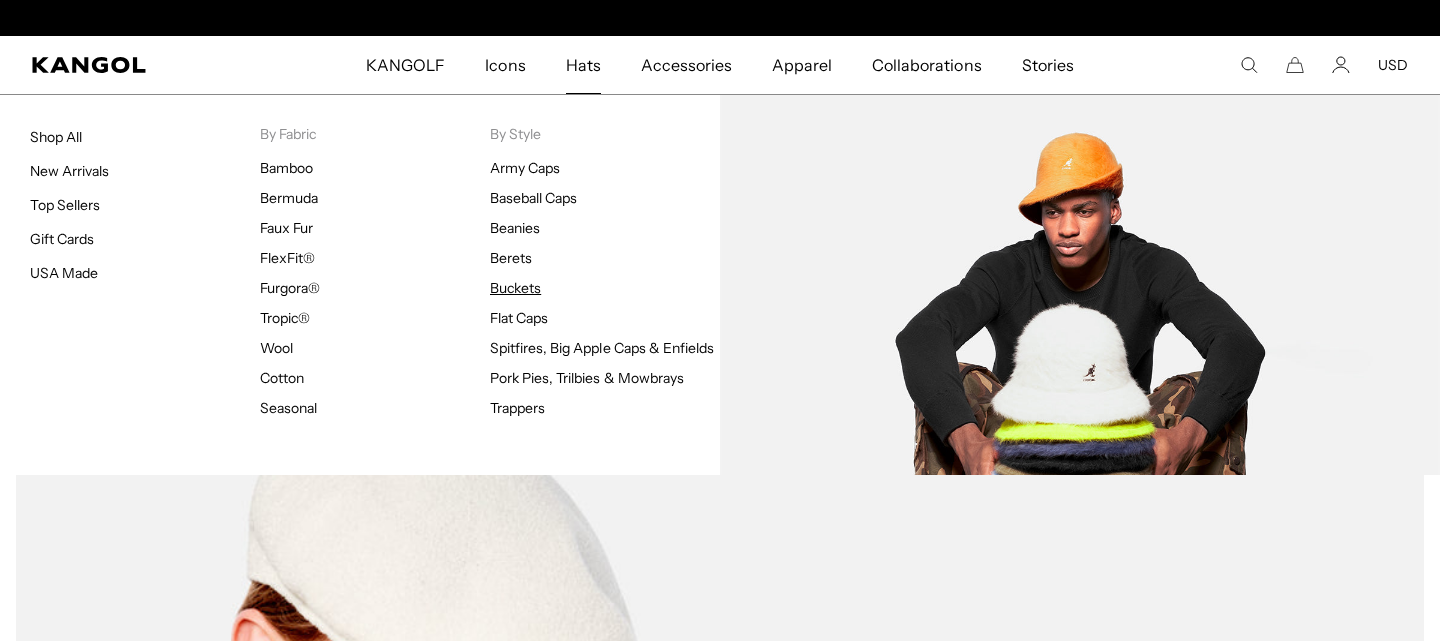 scroll, scrollTop: 0, scrollLeft: 411, axis: horizontal 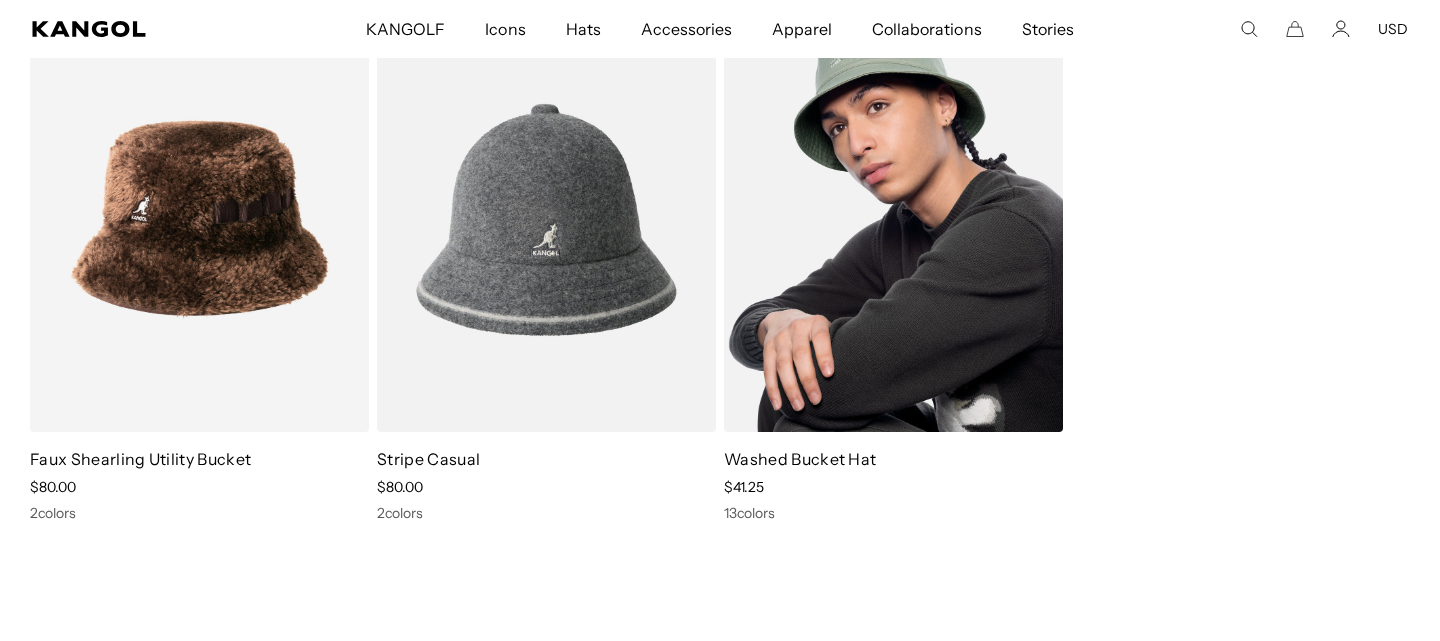 click at bounding box center [893, 220] 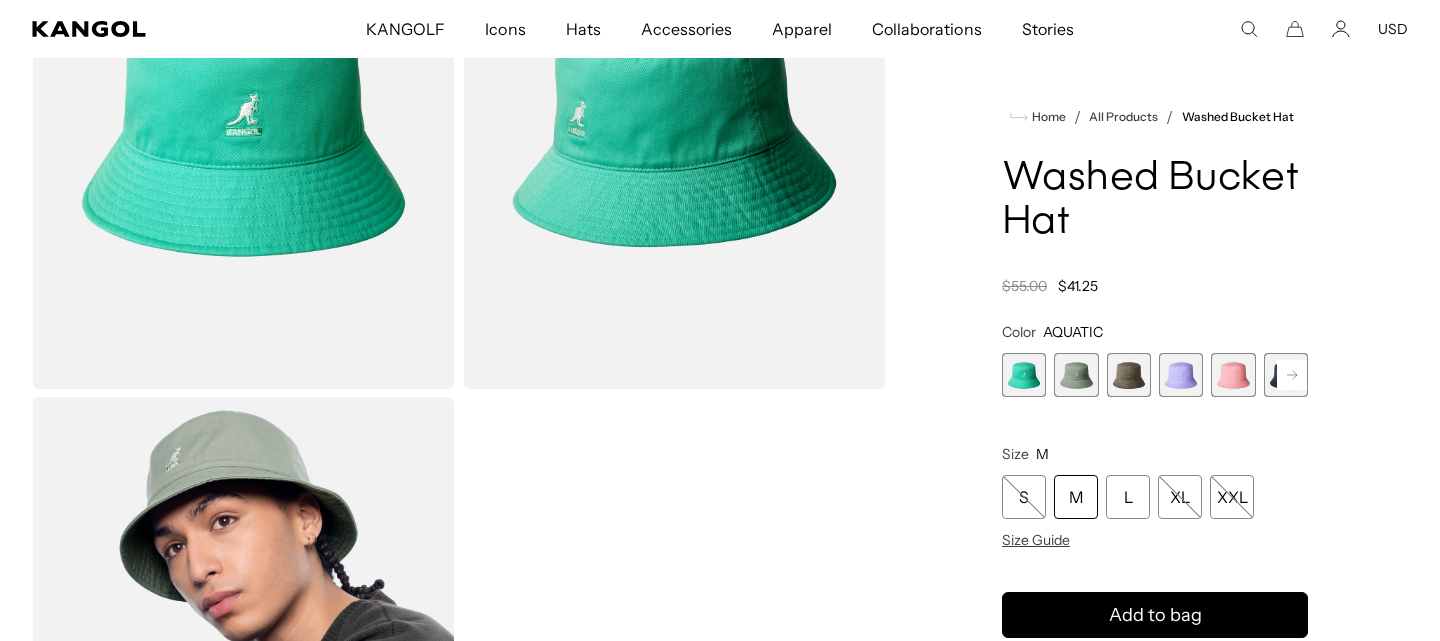 scroll, scrollTop: 349, scrollLeft: 0, axis: vertical 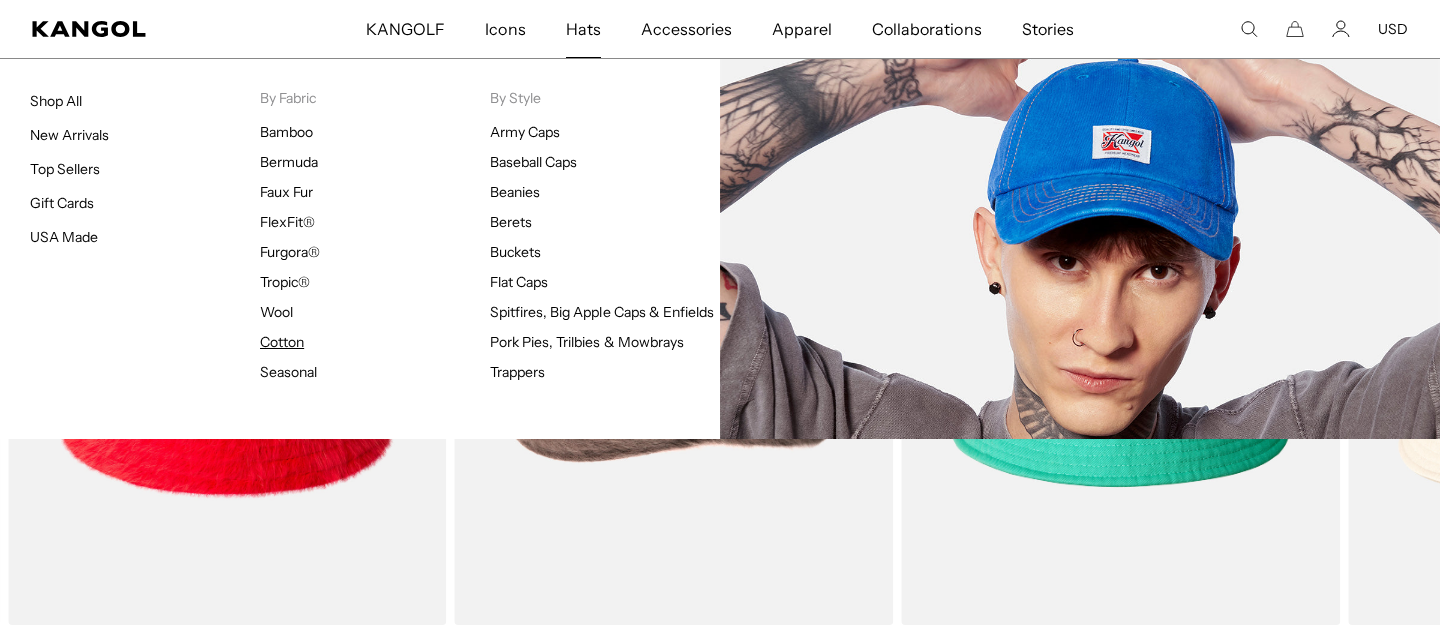 click on "Cotton" at bounding box center (282, 342) 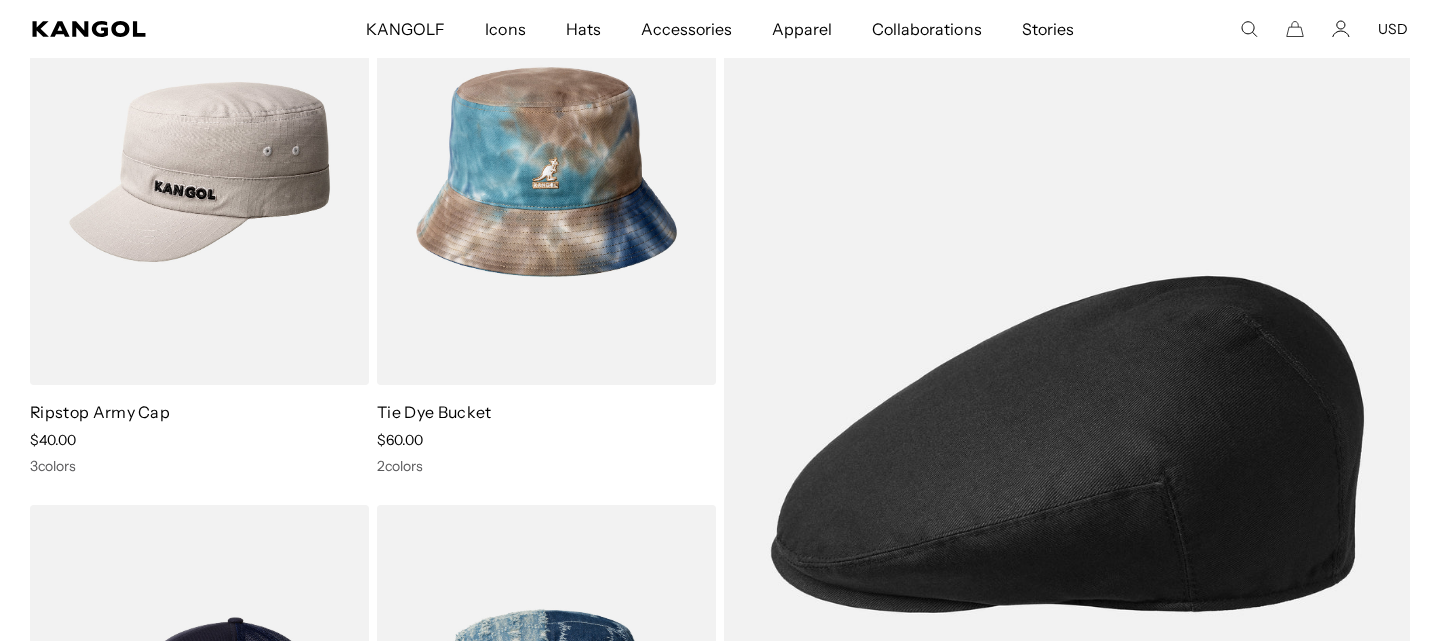 scroll, scrollTop: 288, scrollLeft: 0, axis: vertical 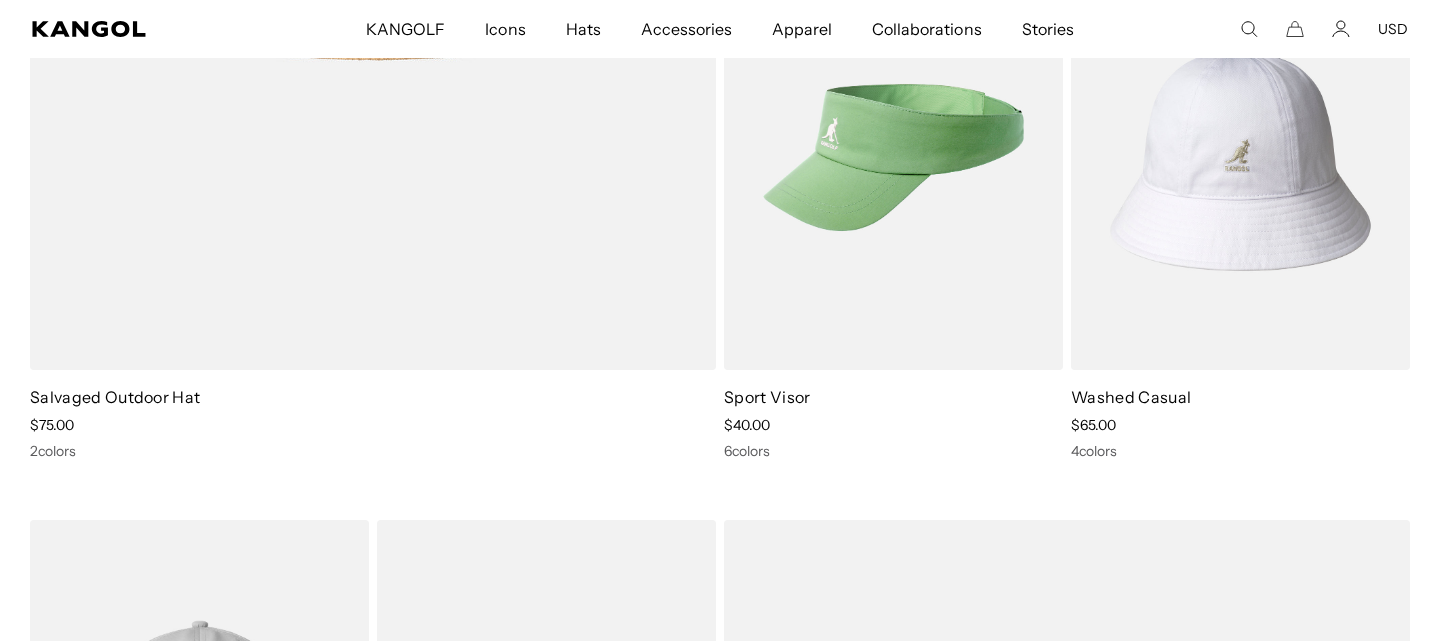 click at bounding box center [1240, 158] 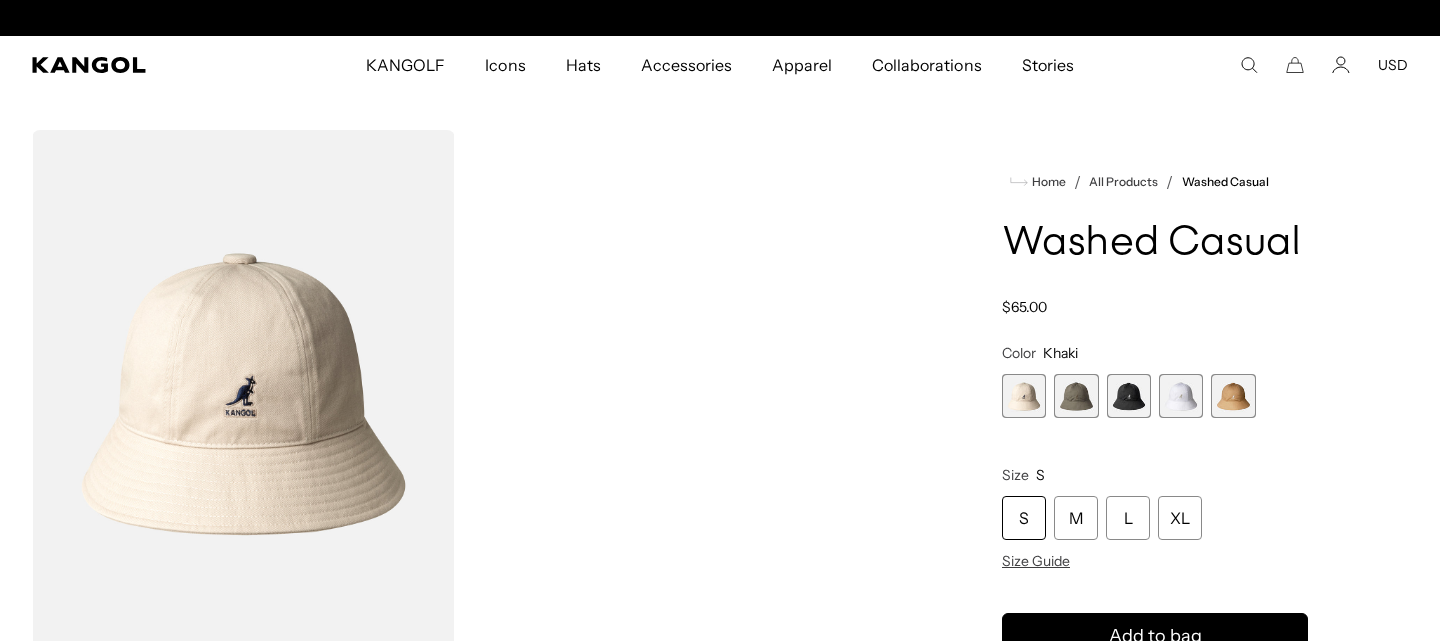 scroll, scrollTop: 0, scrollLeft: 0, axis: both 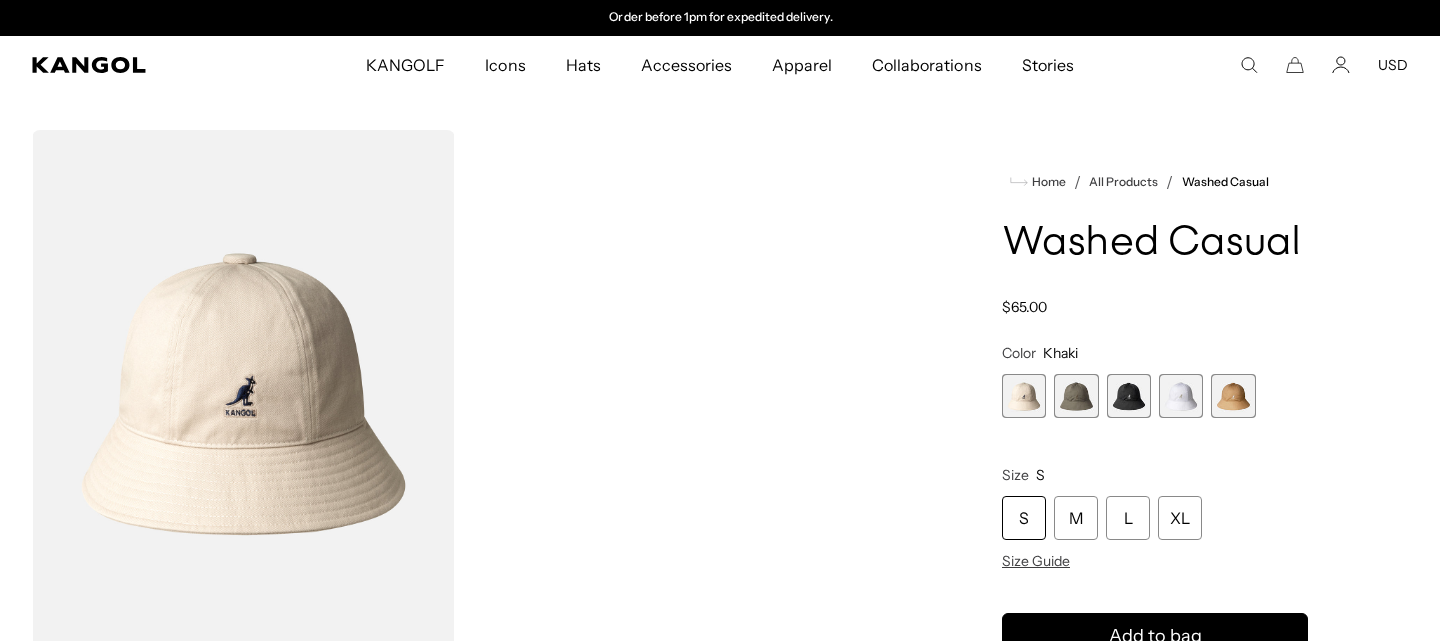 click at bounding box center (1129, 396) 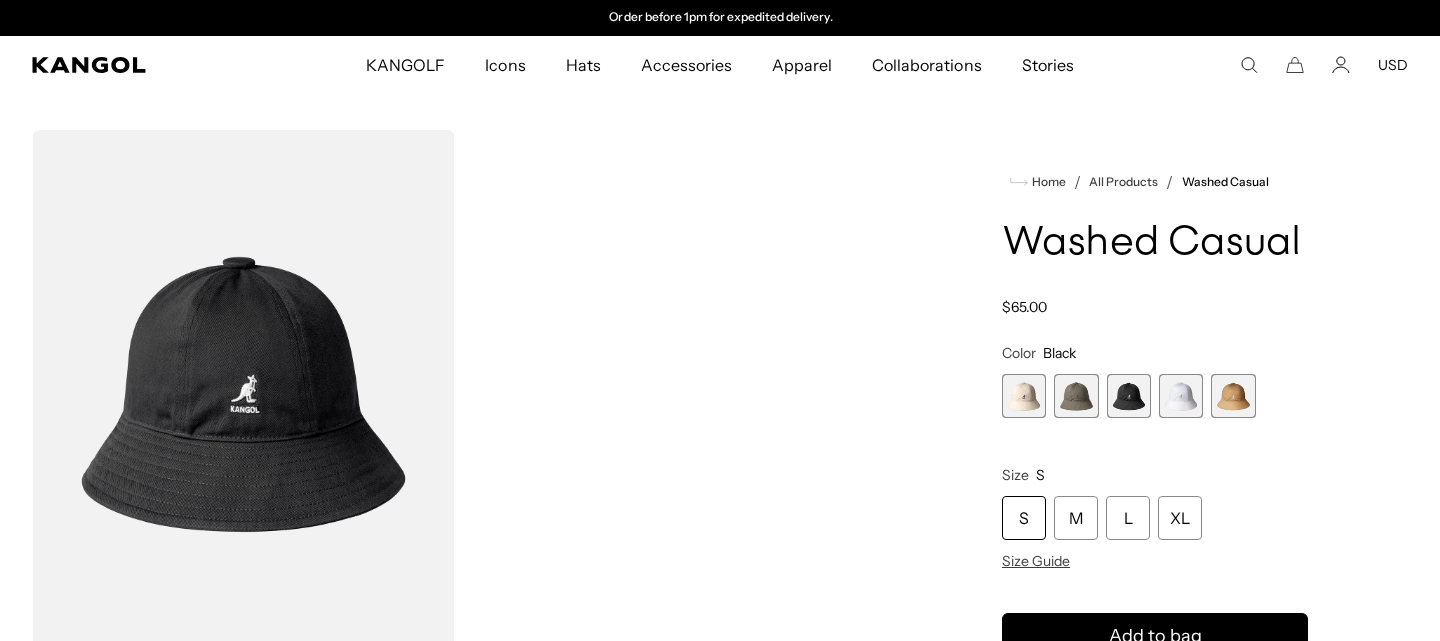 click at bounding box center (1076, 396) 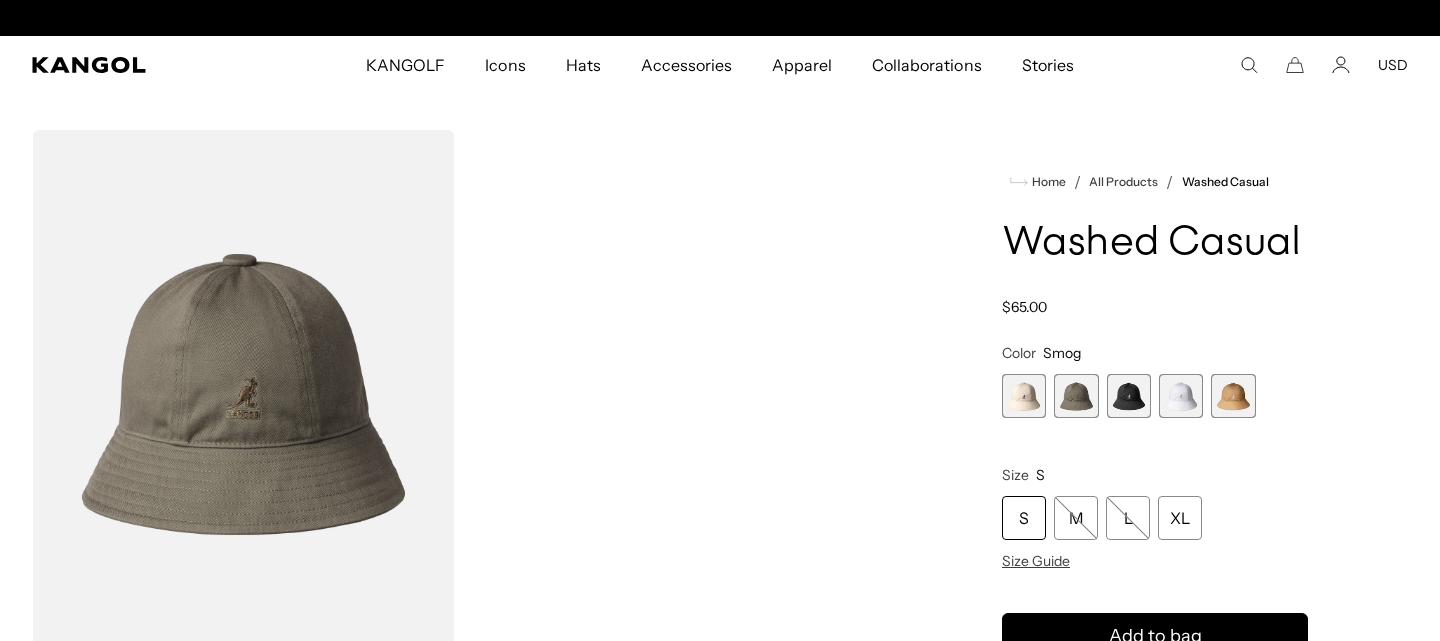 scroll, scrollTop: 0, scrollLeft: 0, axis: both 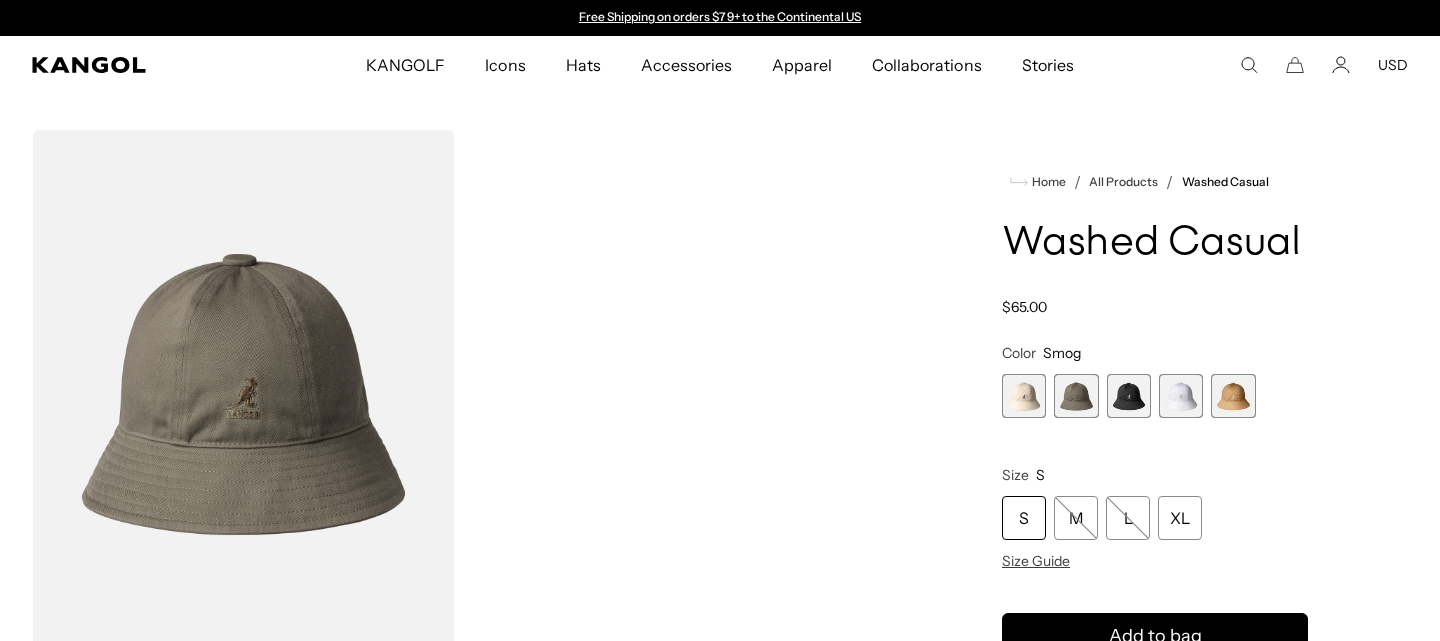 click at bounding box center (1024, 396) 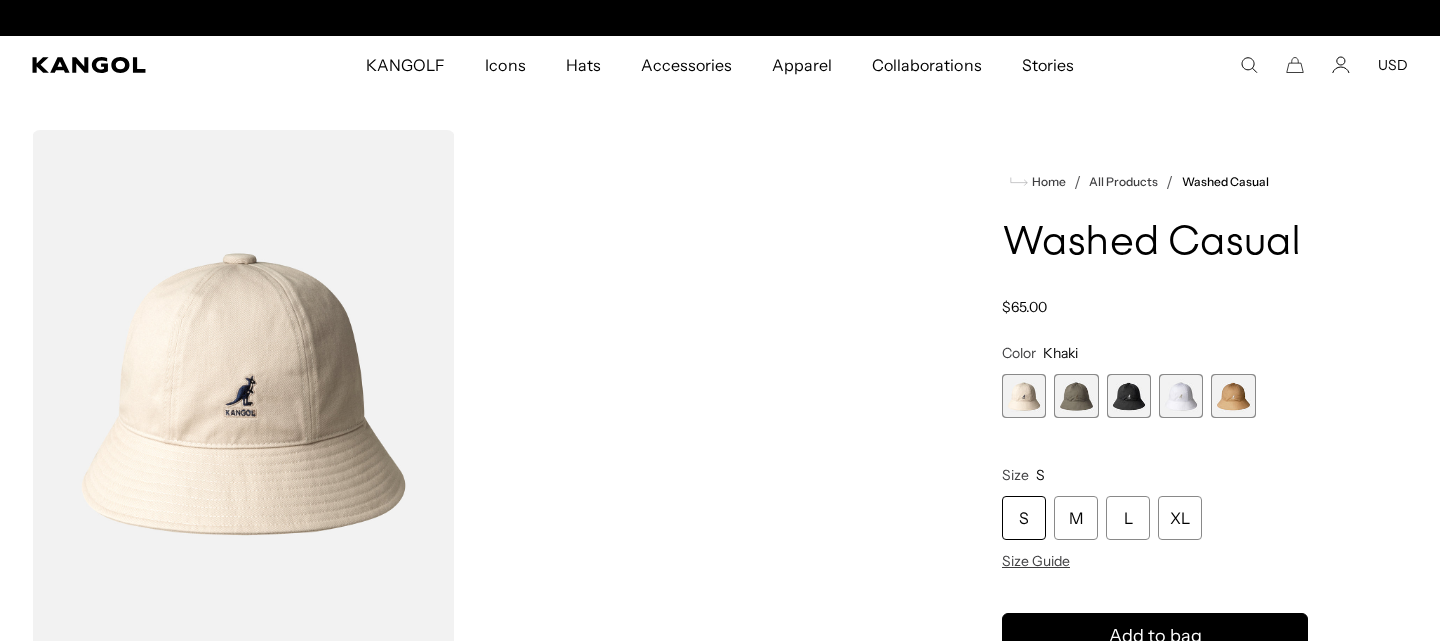 scroll, scrollTop: 0, scrollLeft: 411, axis: horizontal 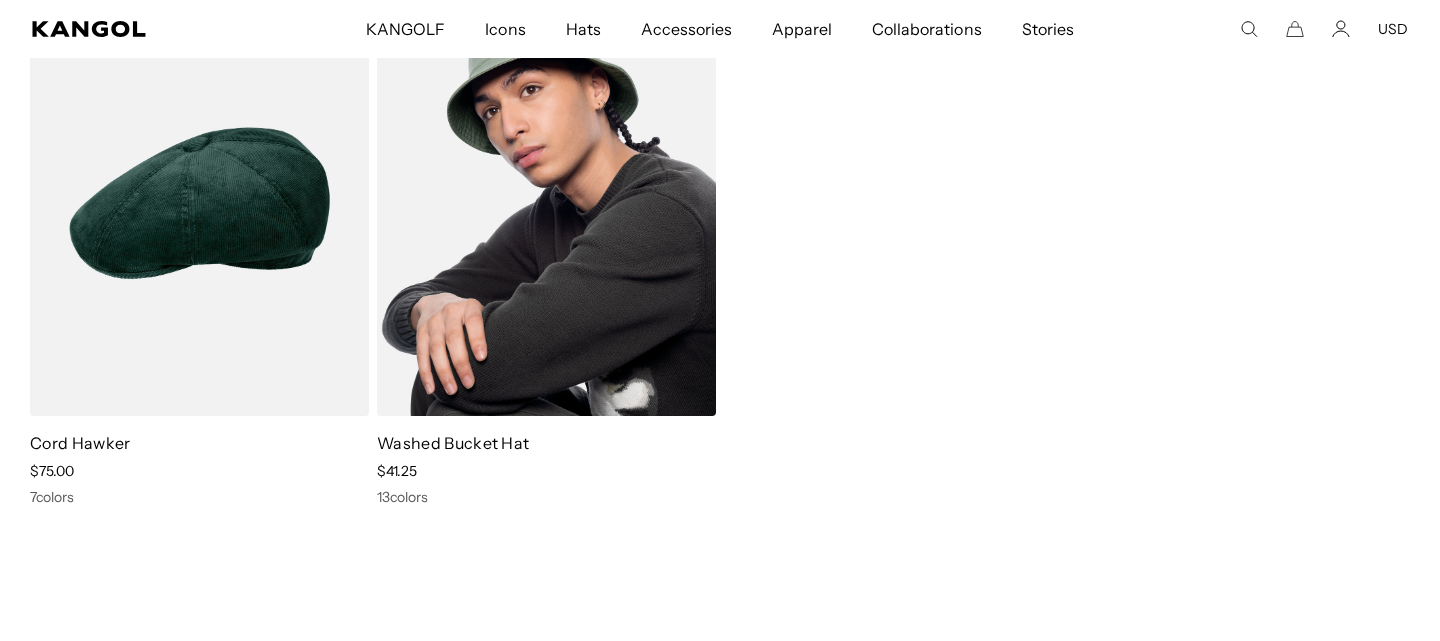 click on "Washed Bucket Hat" at bounding box center [453, 443] 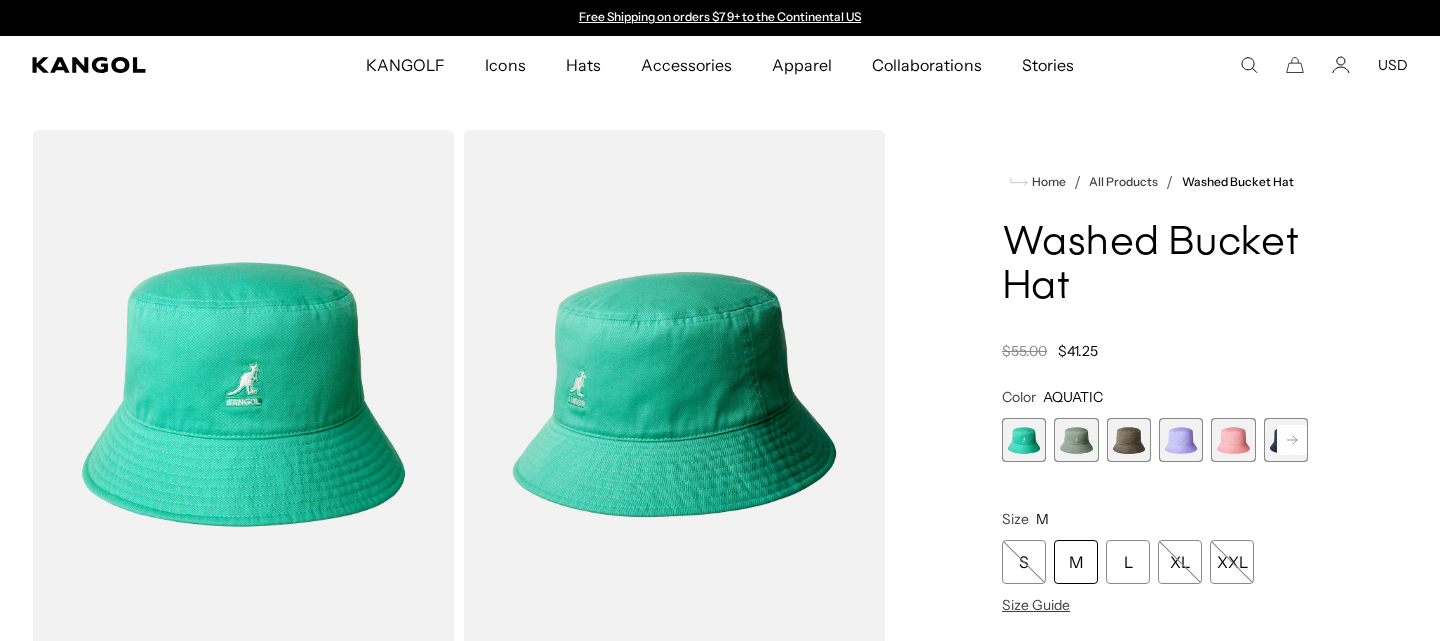 scroll, scrollTop: 0, scrollLeft: 0, axis: both 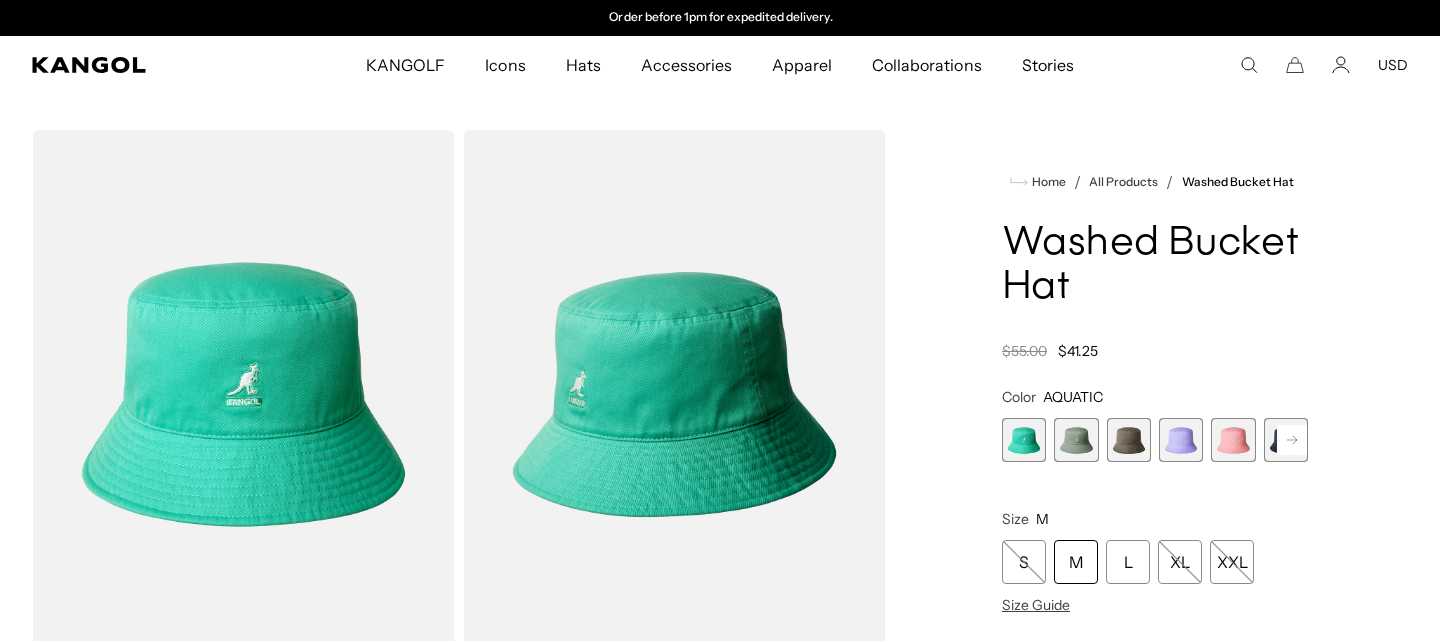 click 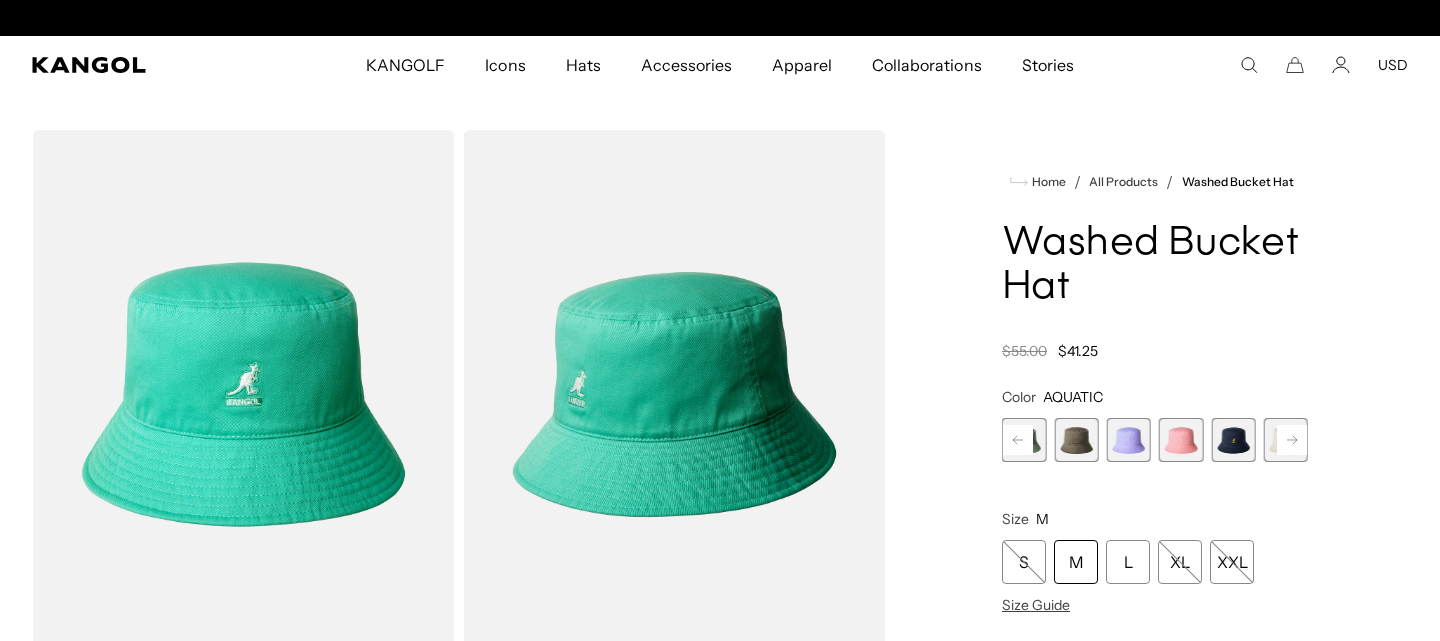 scroll, scrollTop: 0, scrollLeft: 0, axis: both 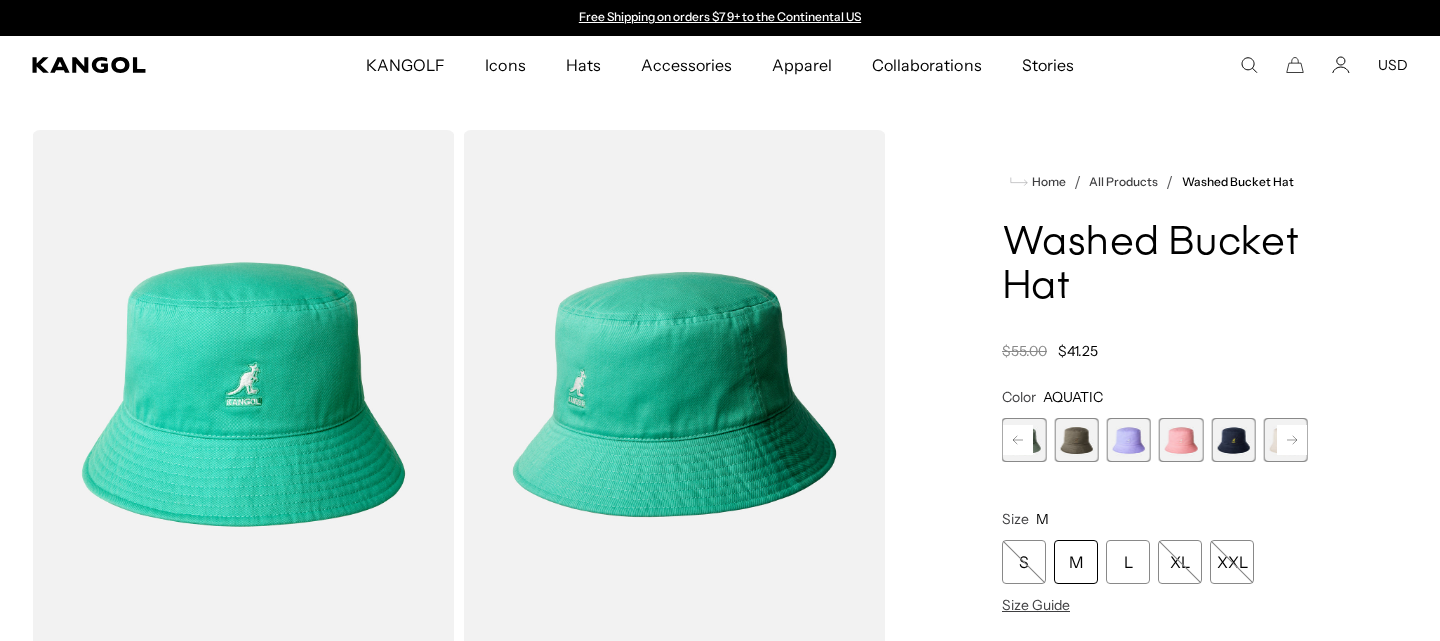 click at bounding box center (1233, 440) 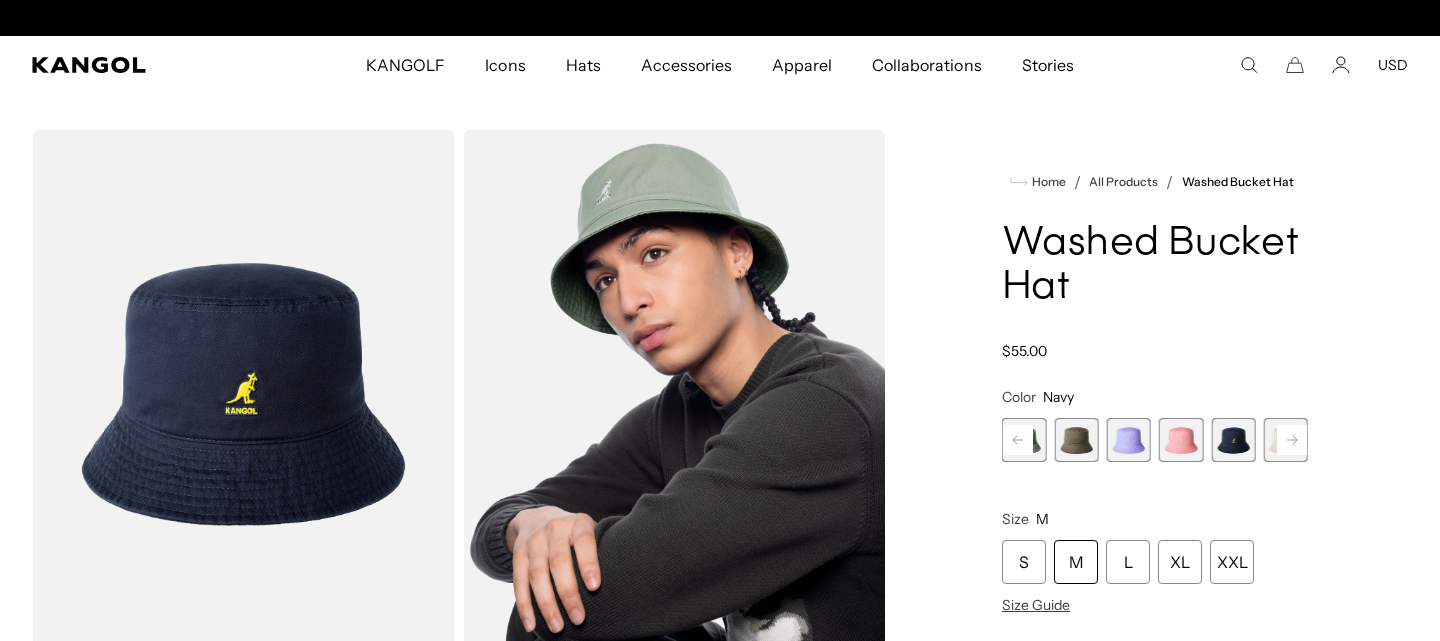 scroll, scrollTop: 0, scrollLeft: 411, axis: horizontal 